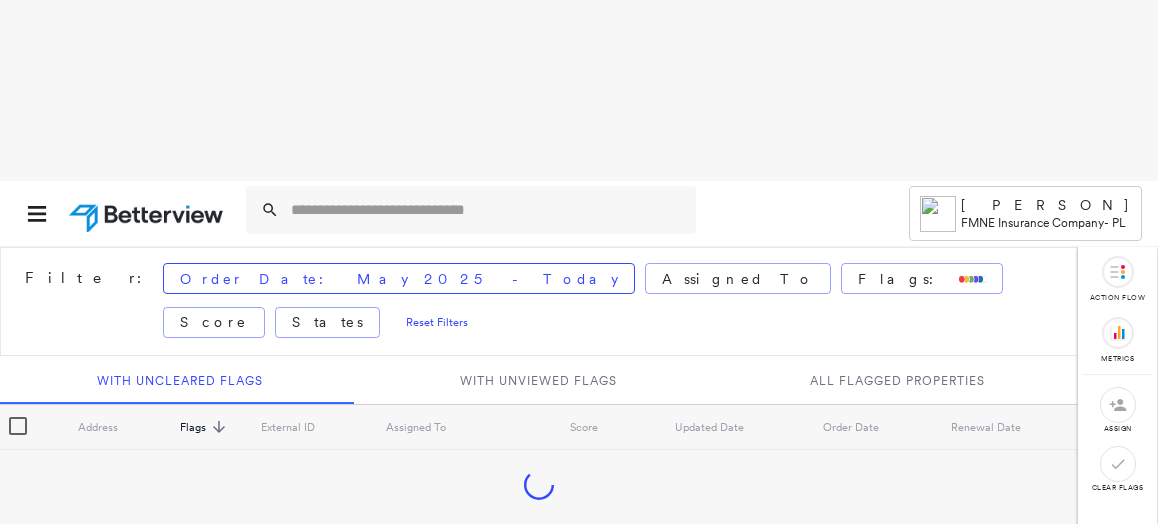 scroll, scrollTop: 0, scrollLeft: 0, axis: both 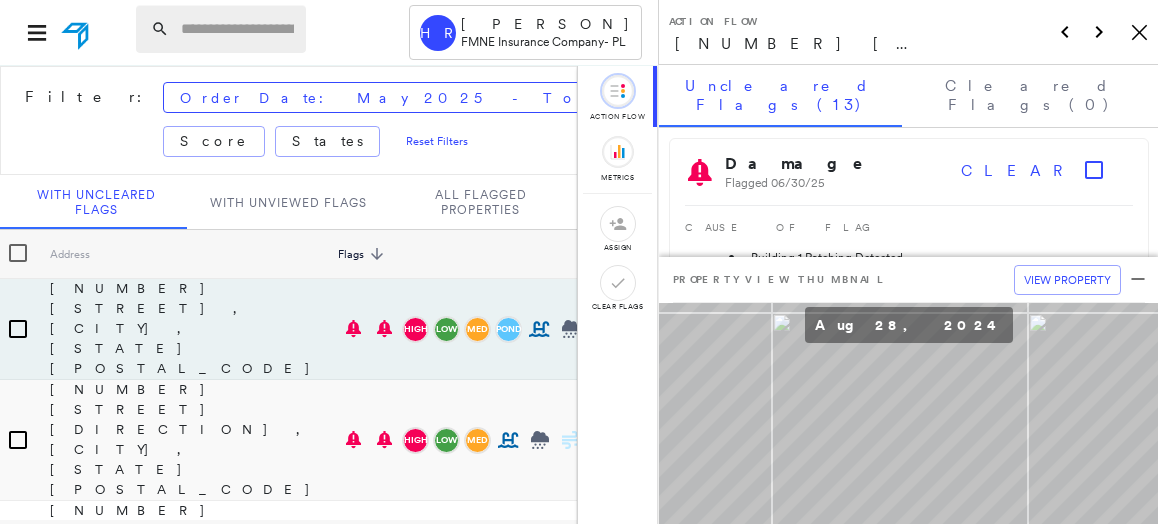 click at bounding box center (237, 29) 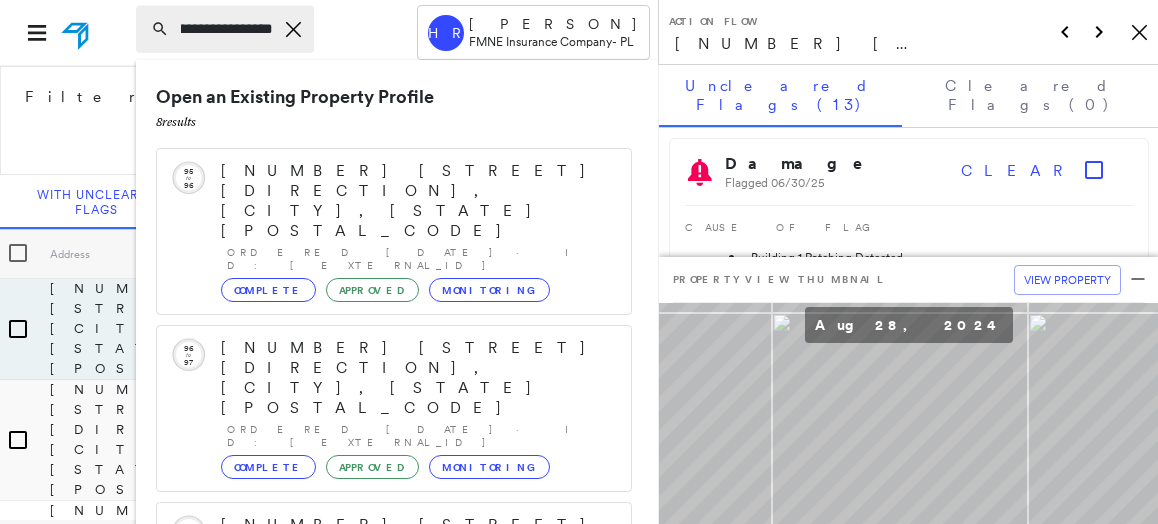 scroll, scrollTop: 0, scrollLeft: 63, axis: horizontal 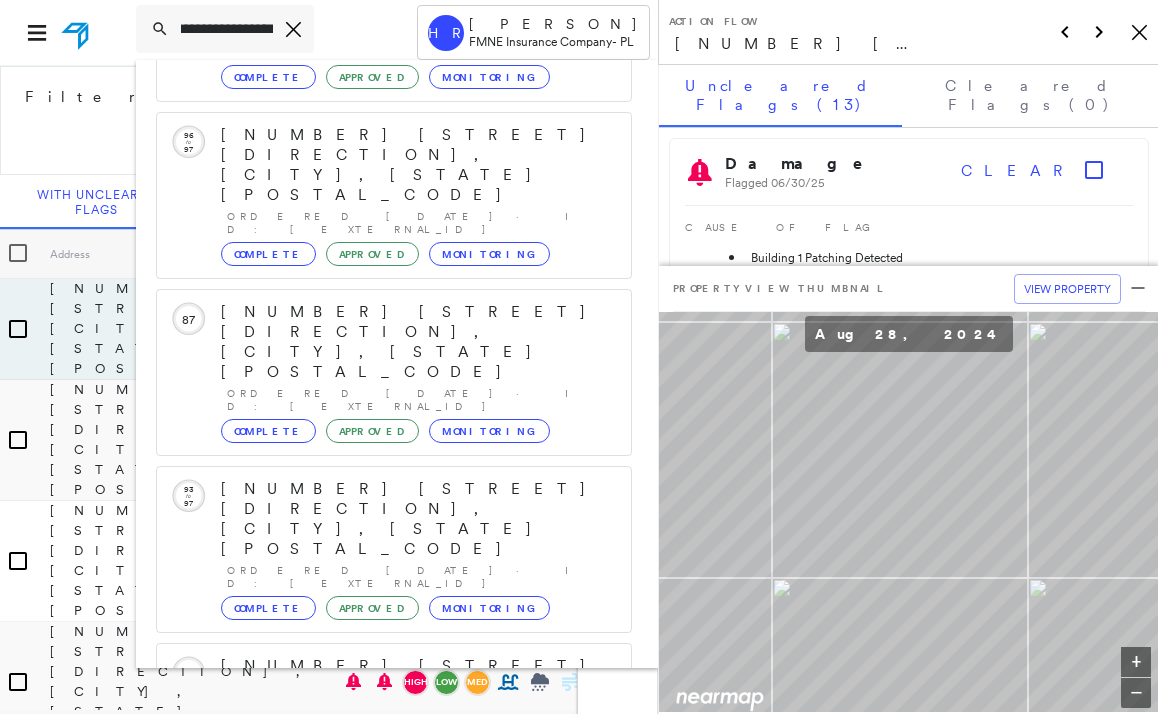 click on "[NUMBER] [STREET] [DIRECTION], [CITY], [STATE] [POSTAL_CODE]" at bounding box center (382, 1008) 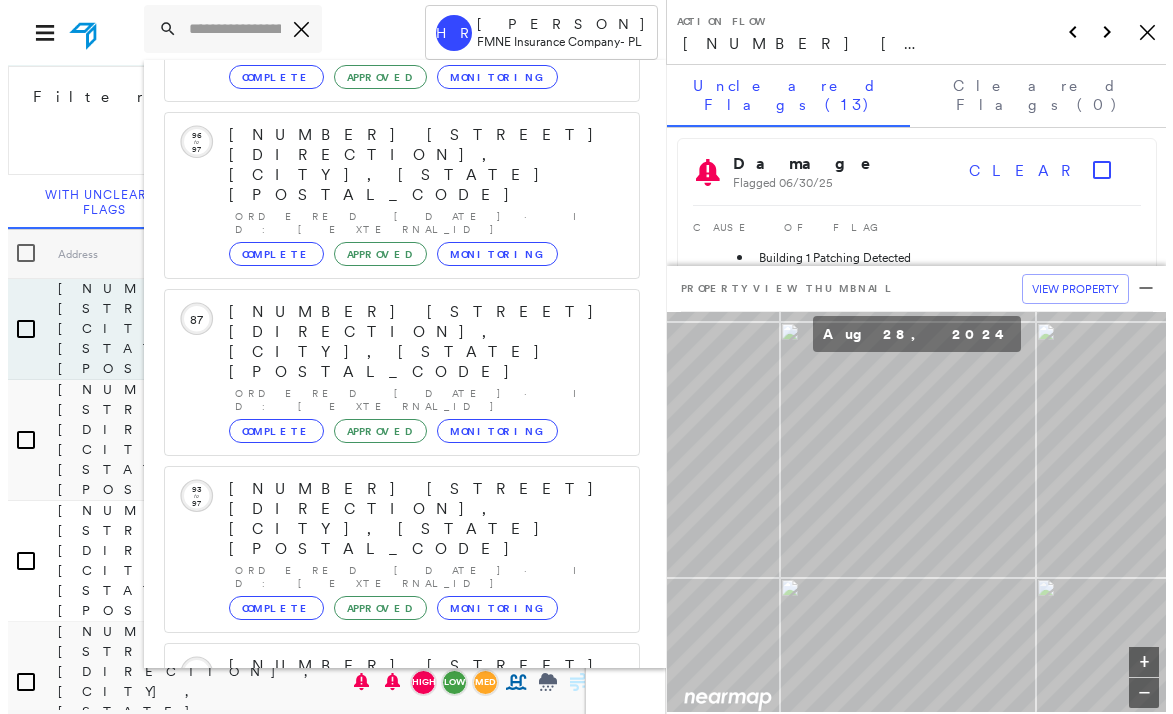 scroll, scrollTop: 0, scrollLeft: 0, axis: both 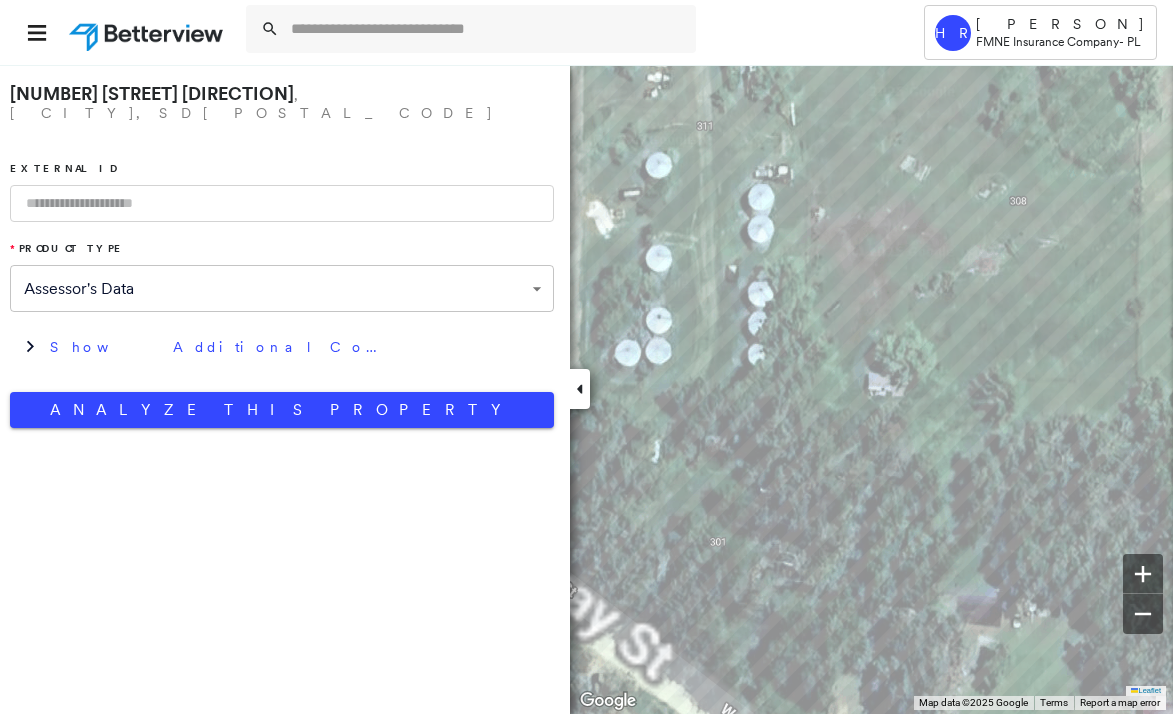 click on "**********" at bounding box center [586, 357] 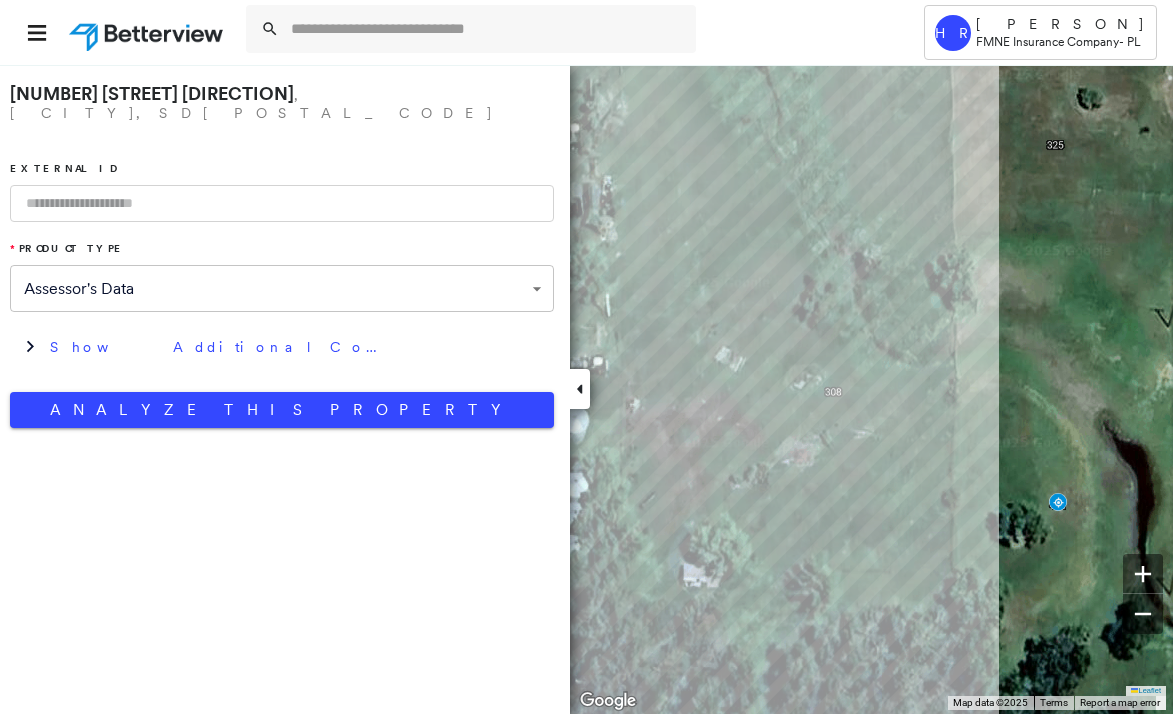 click on "**********" at bounding box center [586, 389] 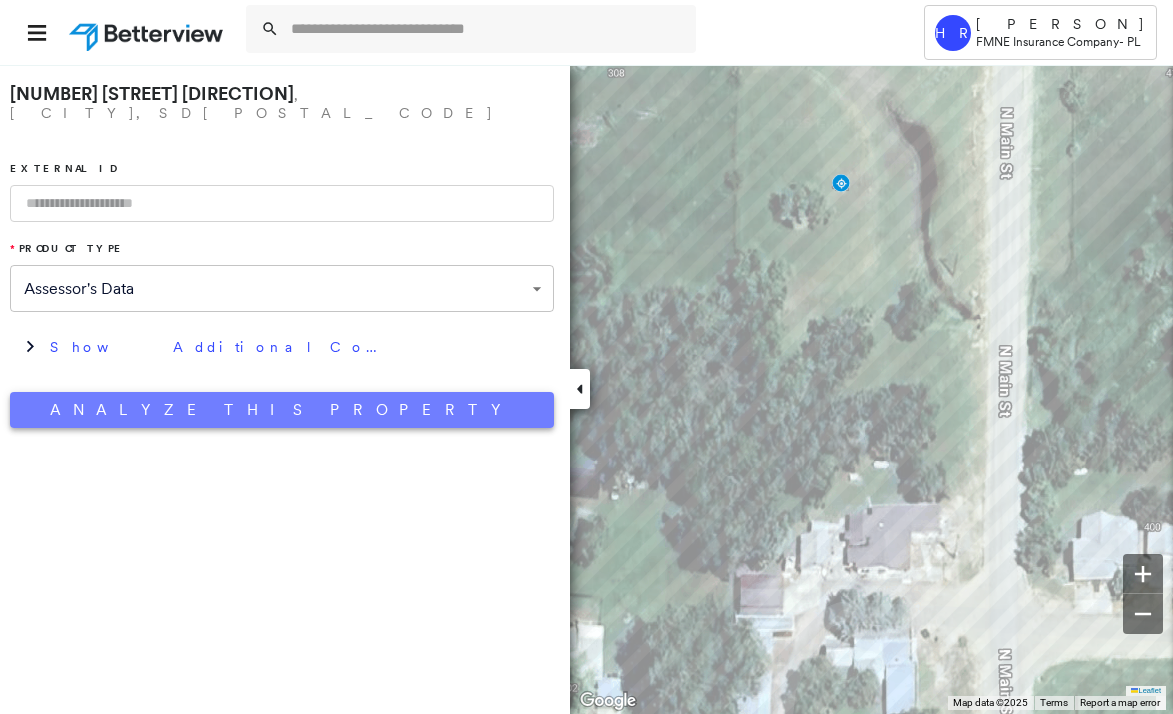 click on "Analyze This Property" at bounding box center (282, 410) 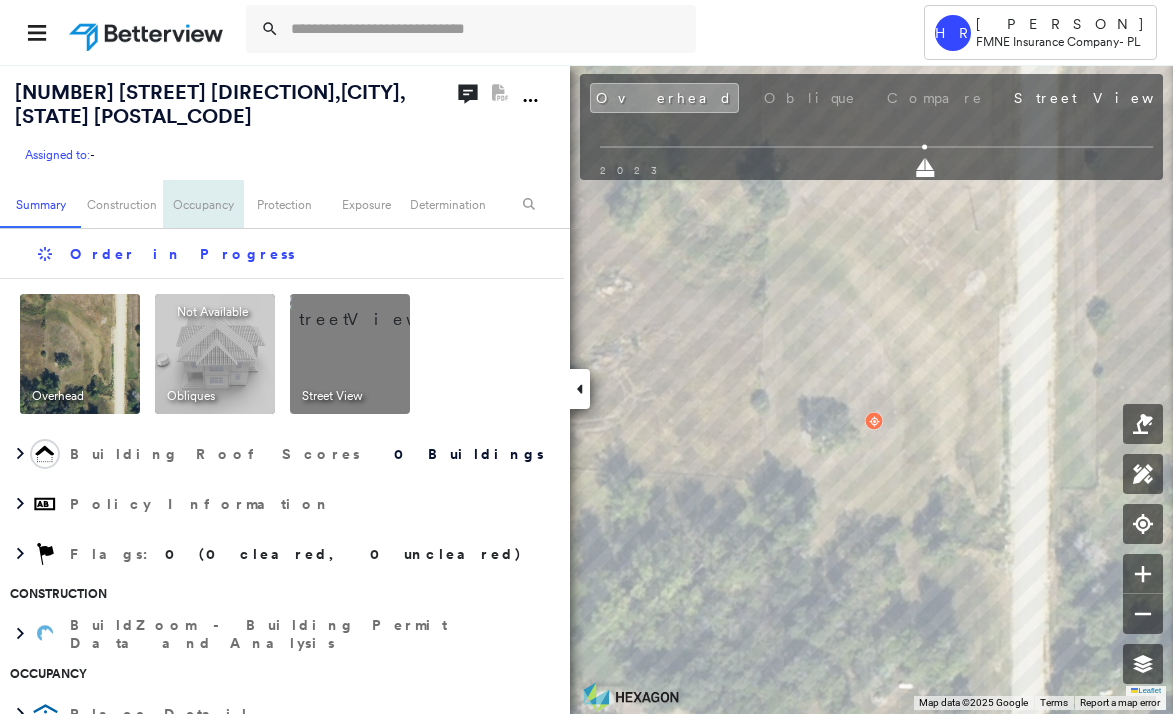 click on "Occupancy" at bounding box center [203, 204] 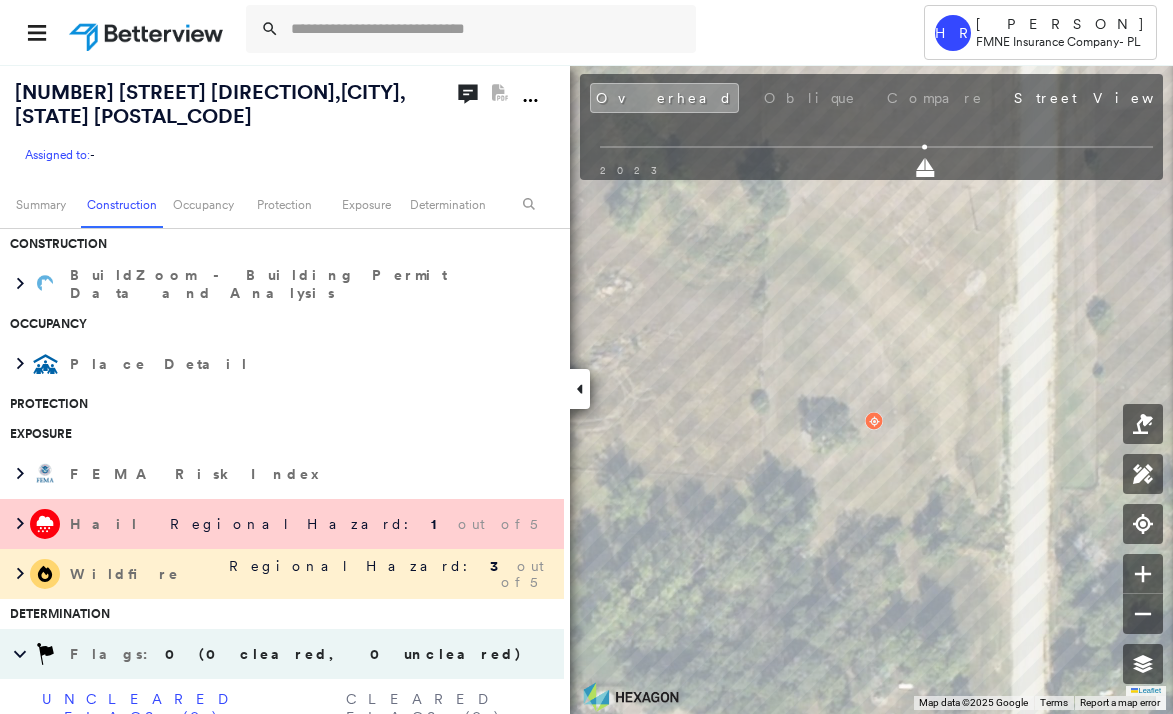 scroll, scrollTop: 249, scrollLeft: 0, axis: vertical 